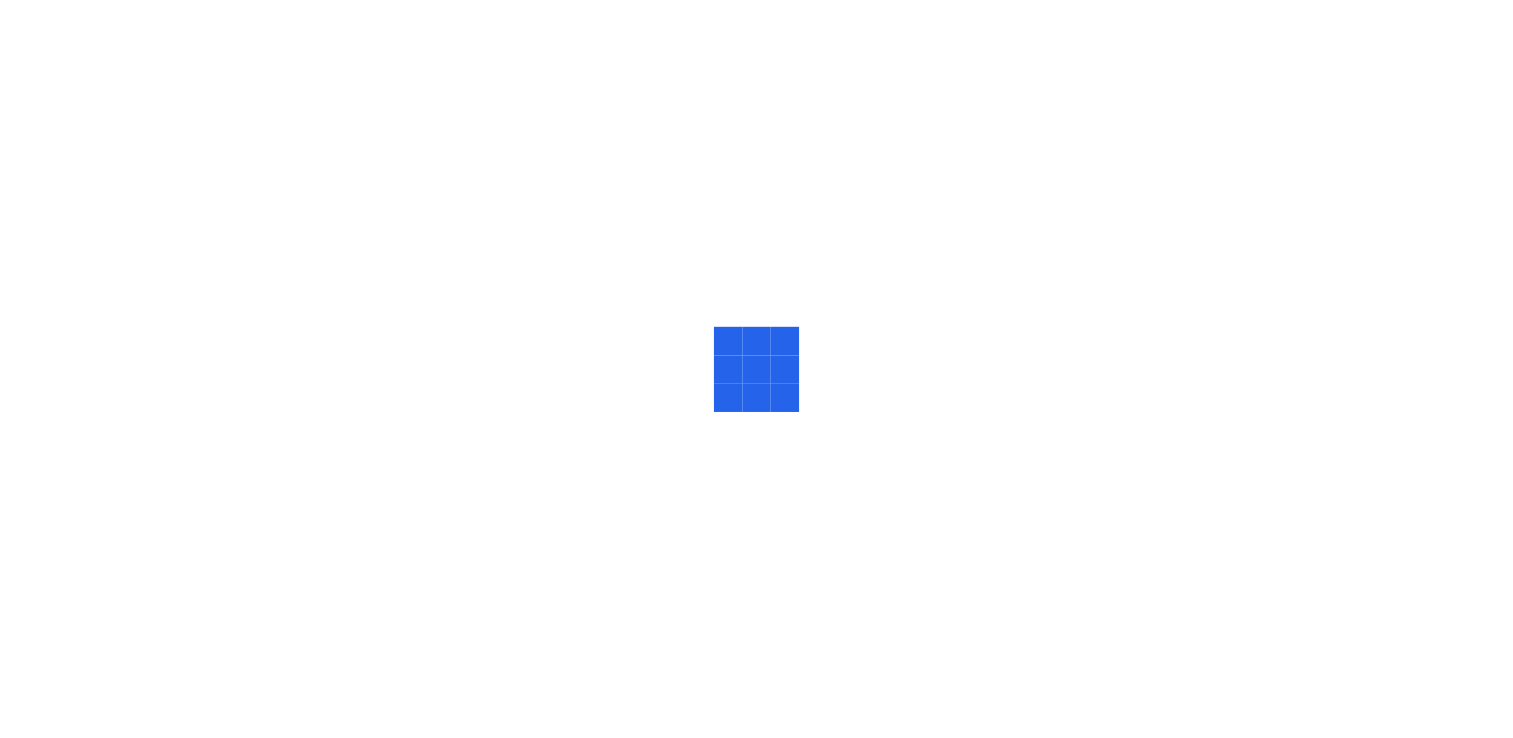 scroll, scrollTop: 0, scrollLeft: 0, axis: both 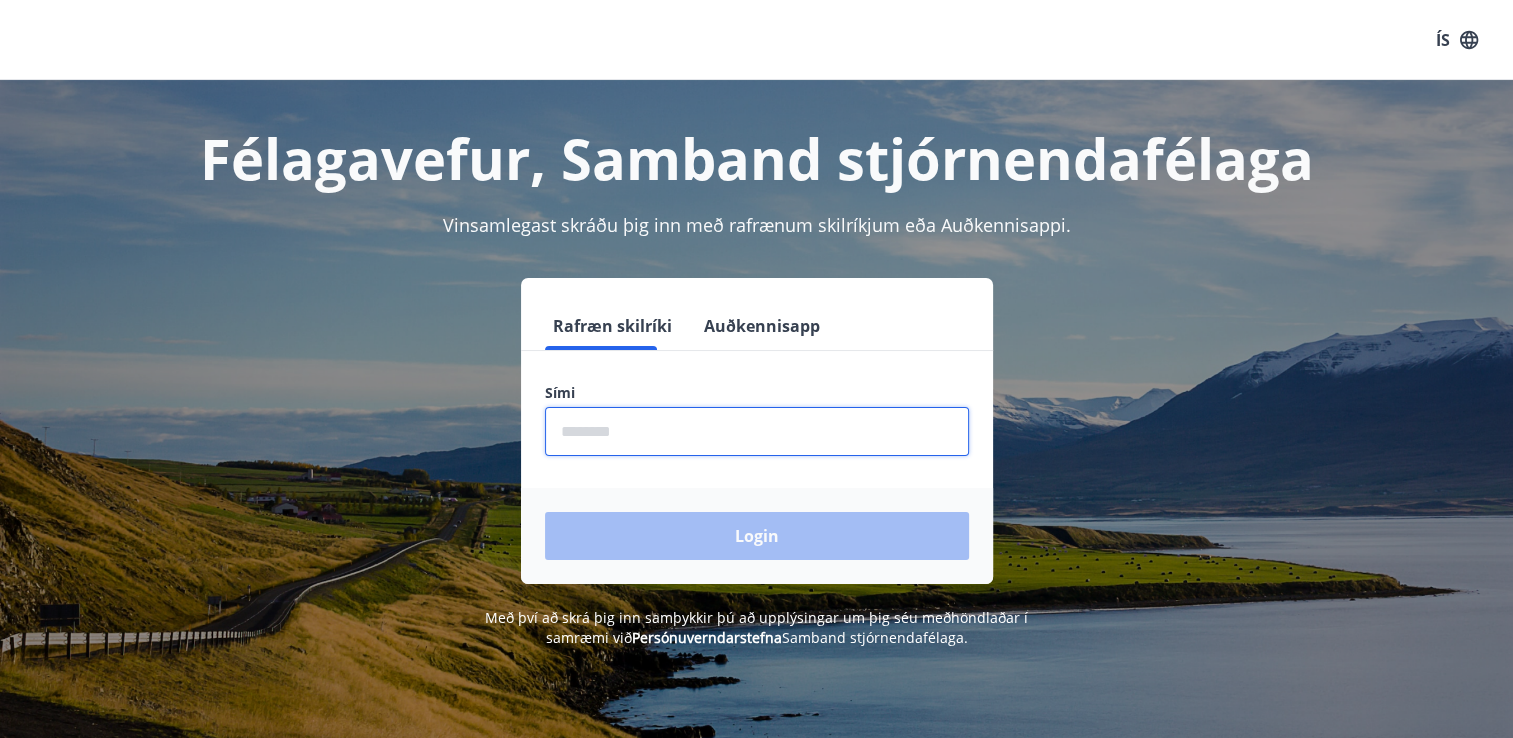 click at bounding box center (757, 431) 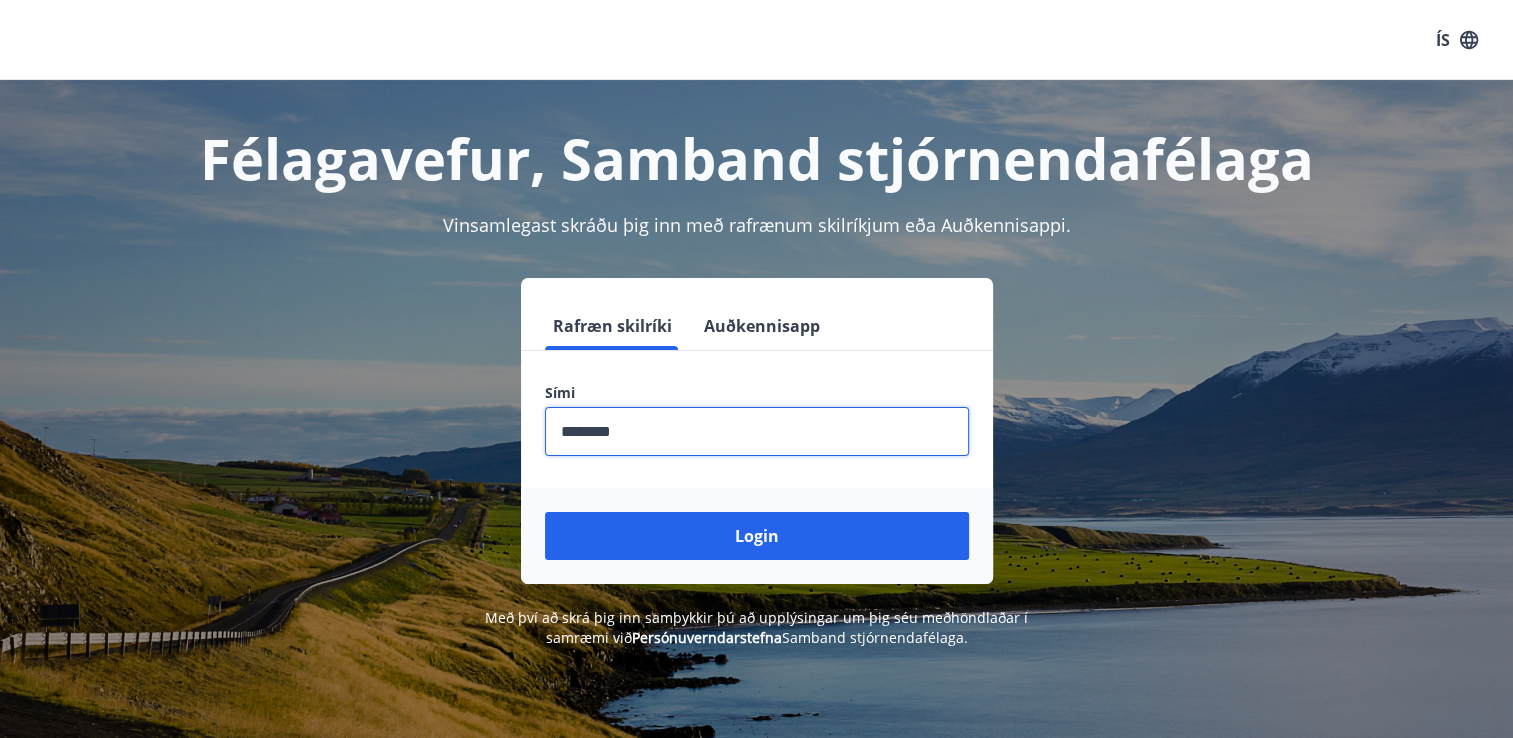 type on "********" 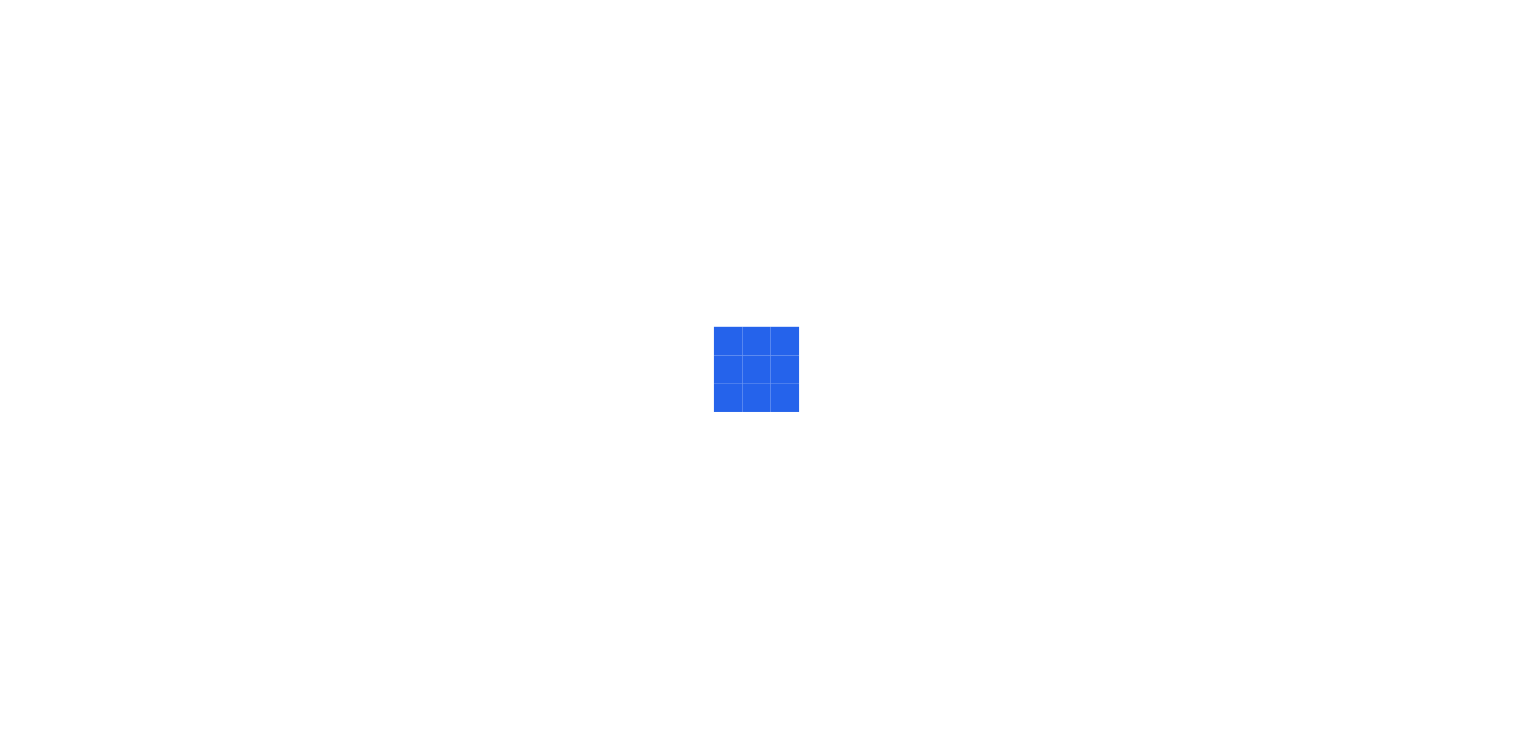 scroll, scrollTop: 0, scrollLeft: 0, axis: both 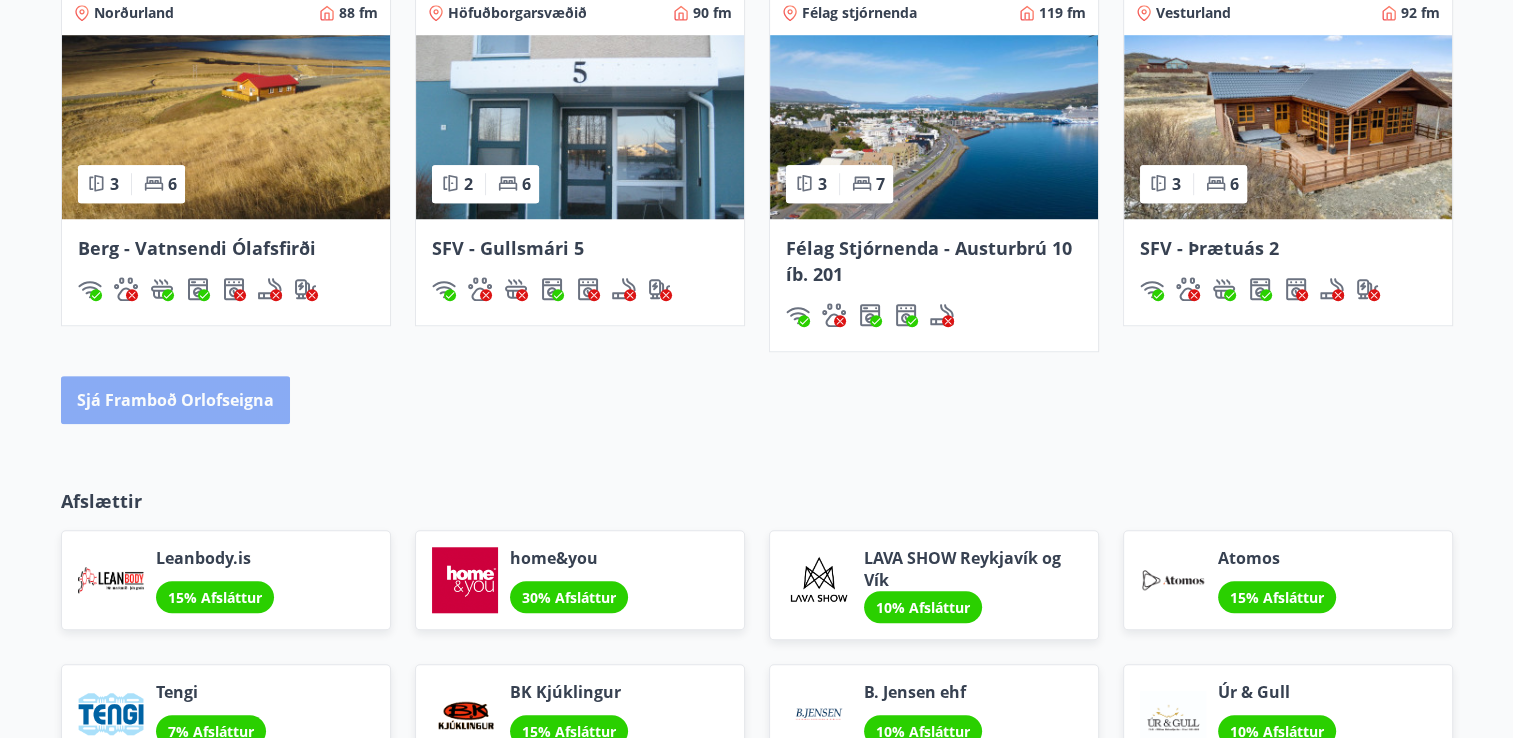 click on "Sjá framboð orlofseigna" at bounding box center [175, 400] 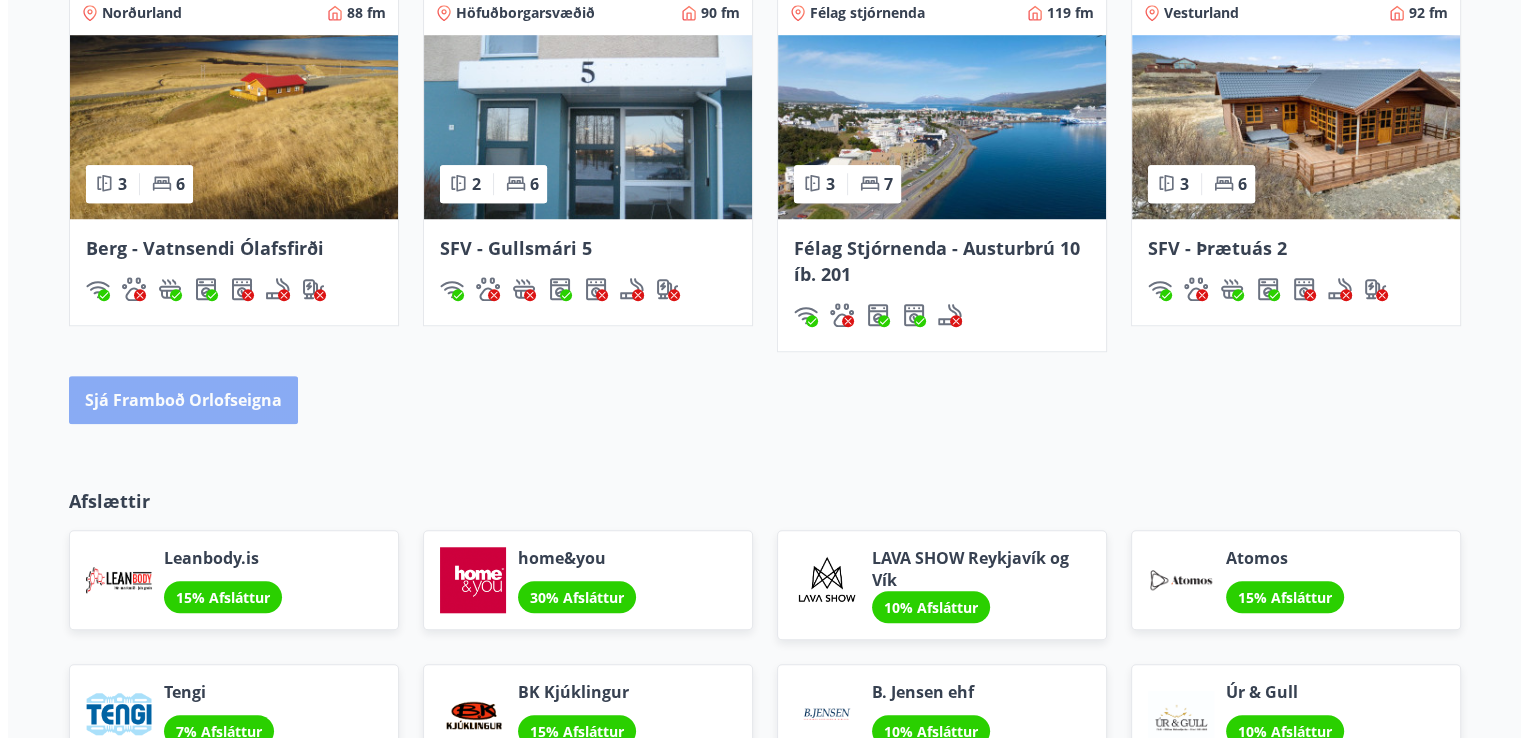 scroll, scrollTop: 0, scrollLeft: 0, axis: both 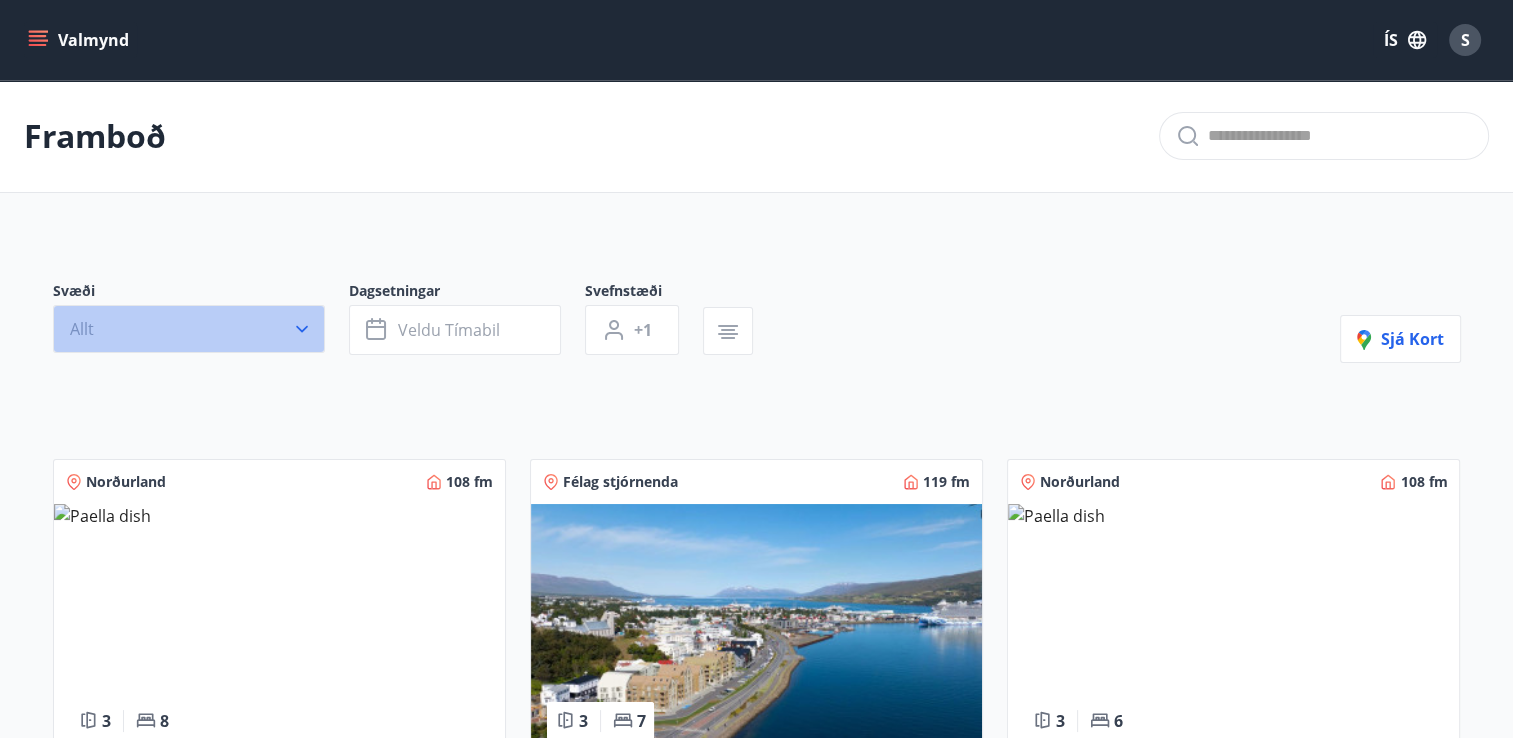 click at bounding box center [302, 329] 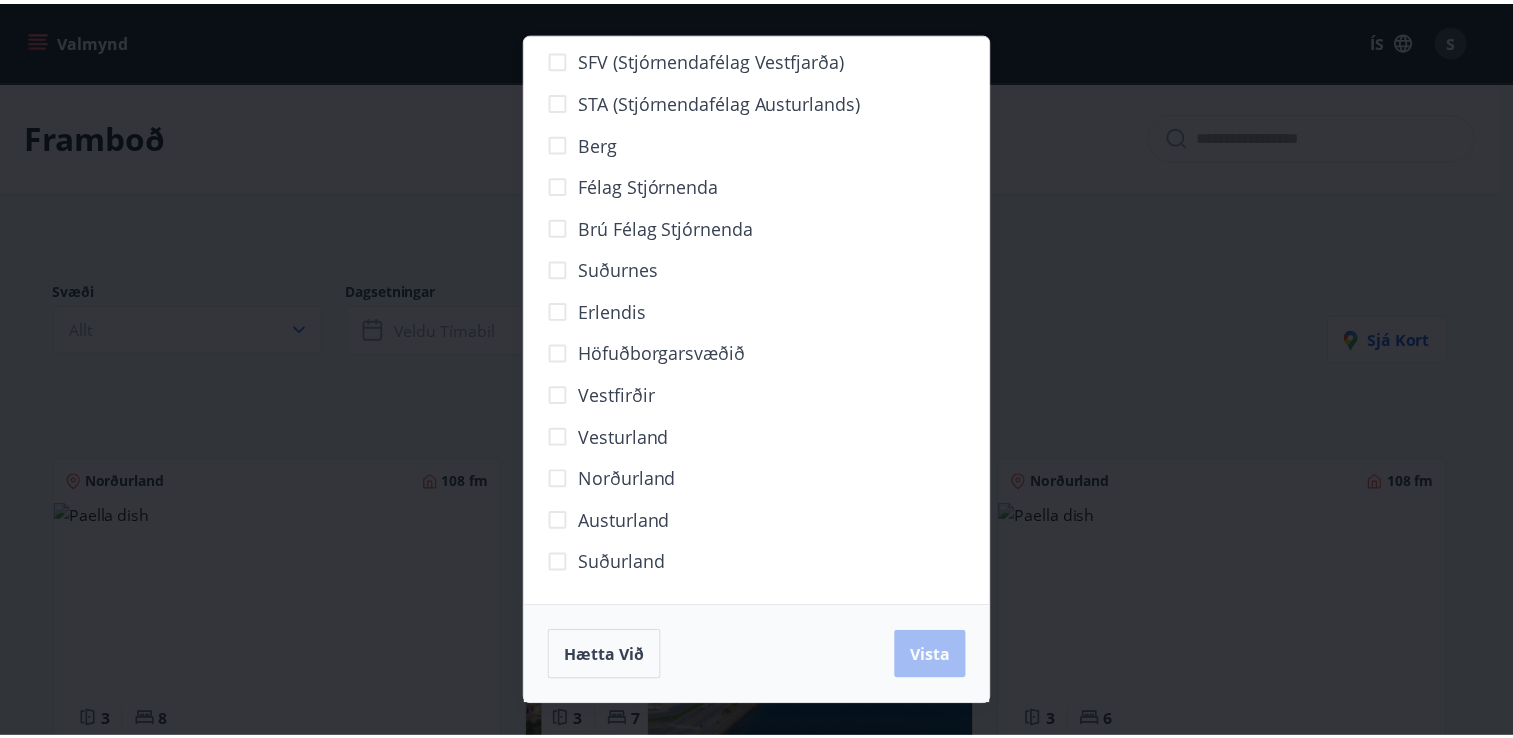 scroll, scrollTop: 60, scrollLeft: 0, axis: vertical 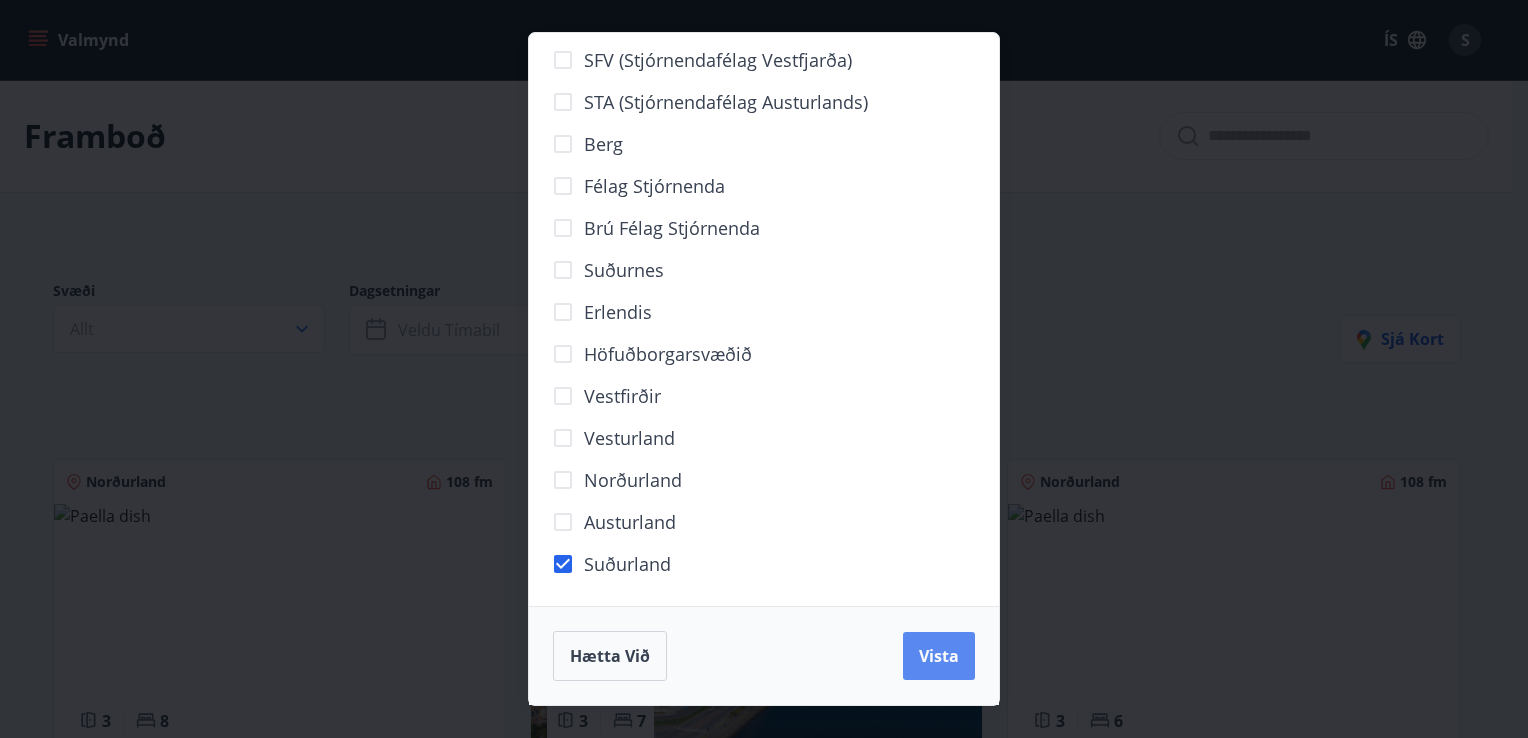 click on "Vista" at bounding box center (939, 656) 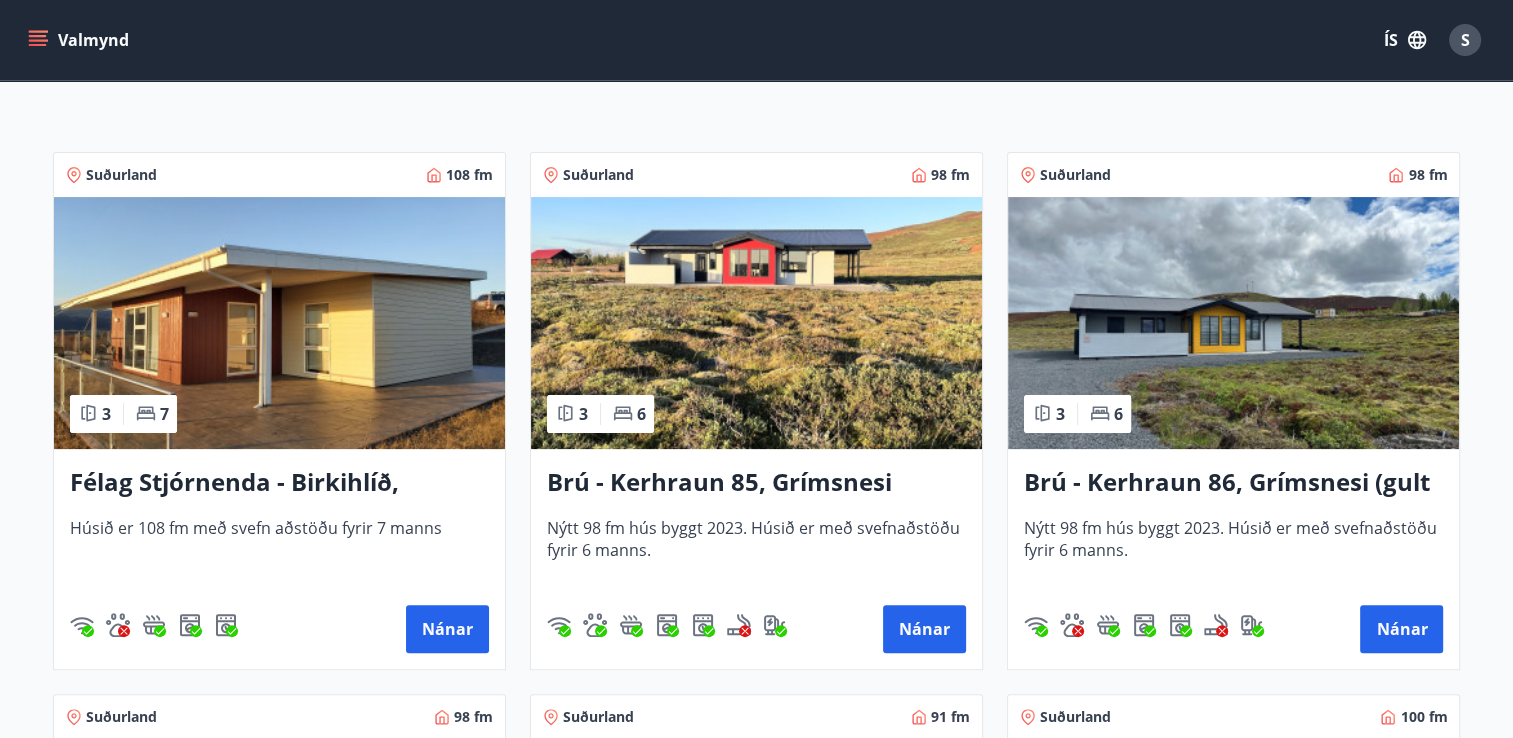 scroll, scrollTop: 356, scrollLeft: 0, axis: vertical 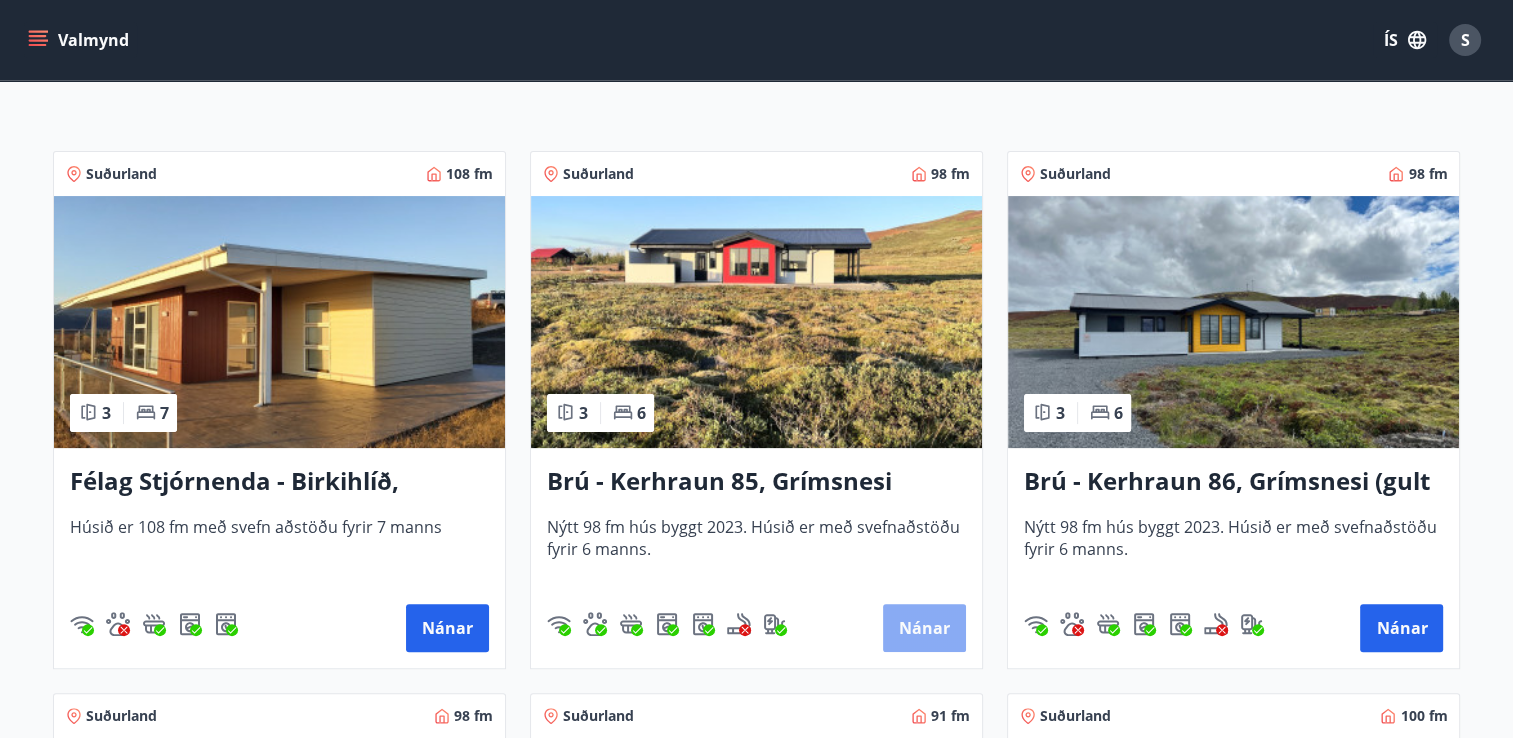 click on "Nánar" at bounding box center (447, 628) 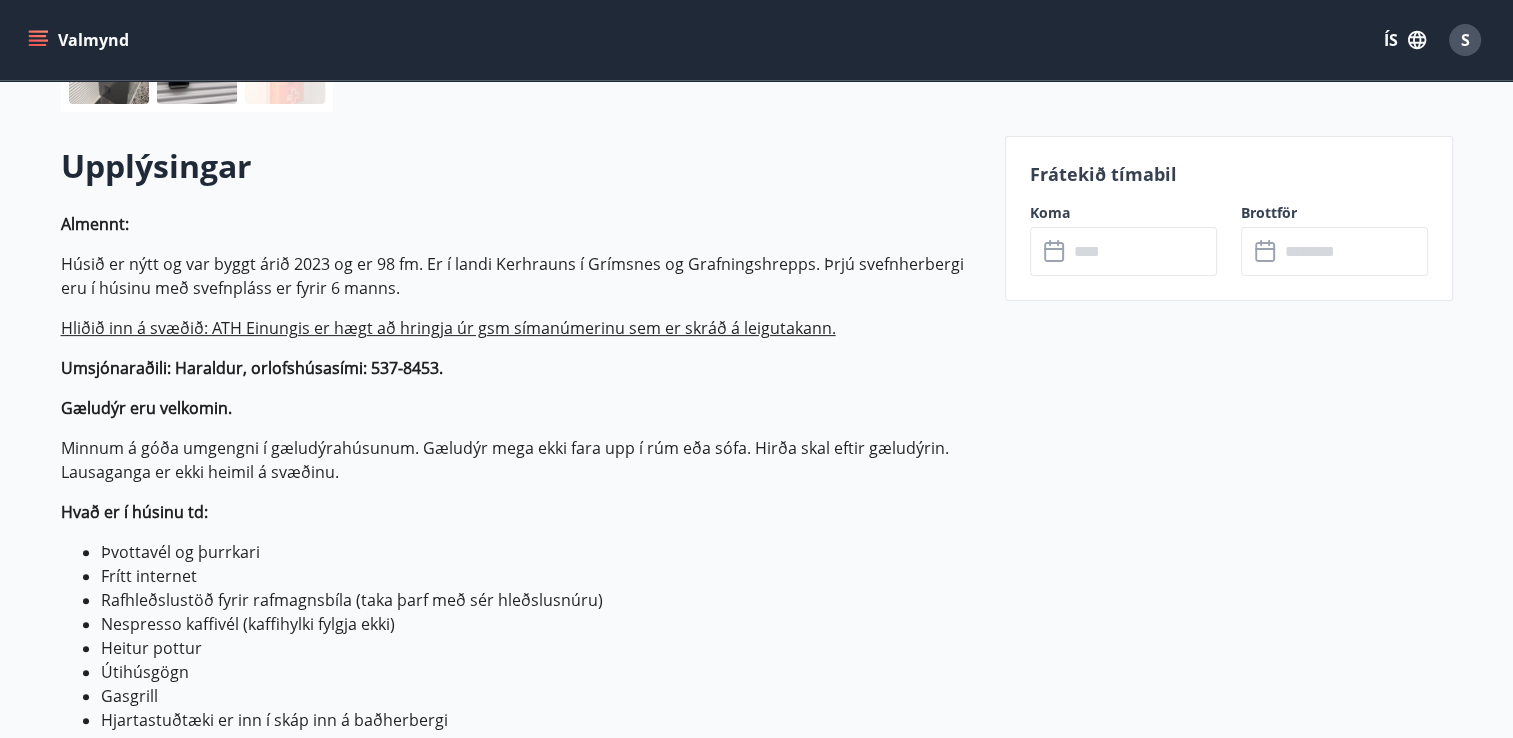 scroll, scrollTop: 531, scrollLeft: 0, axis: vertical 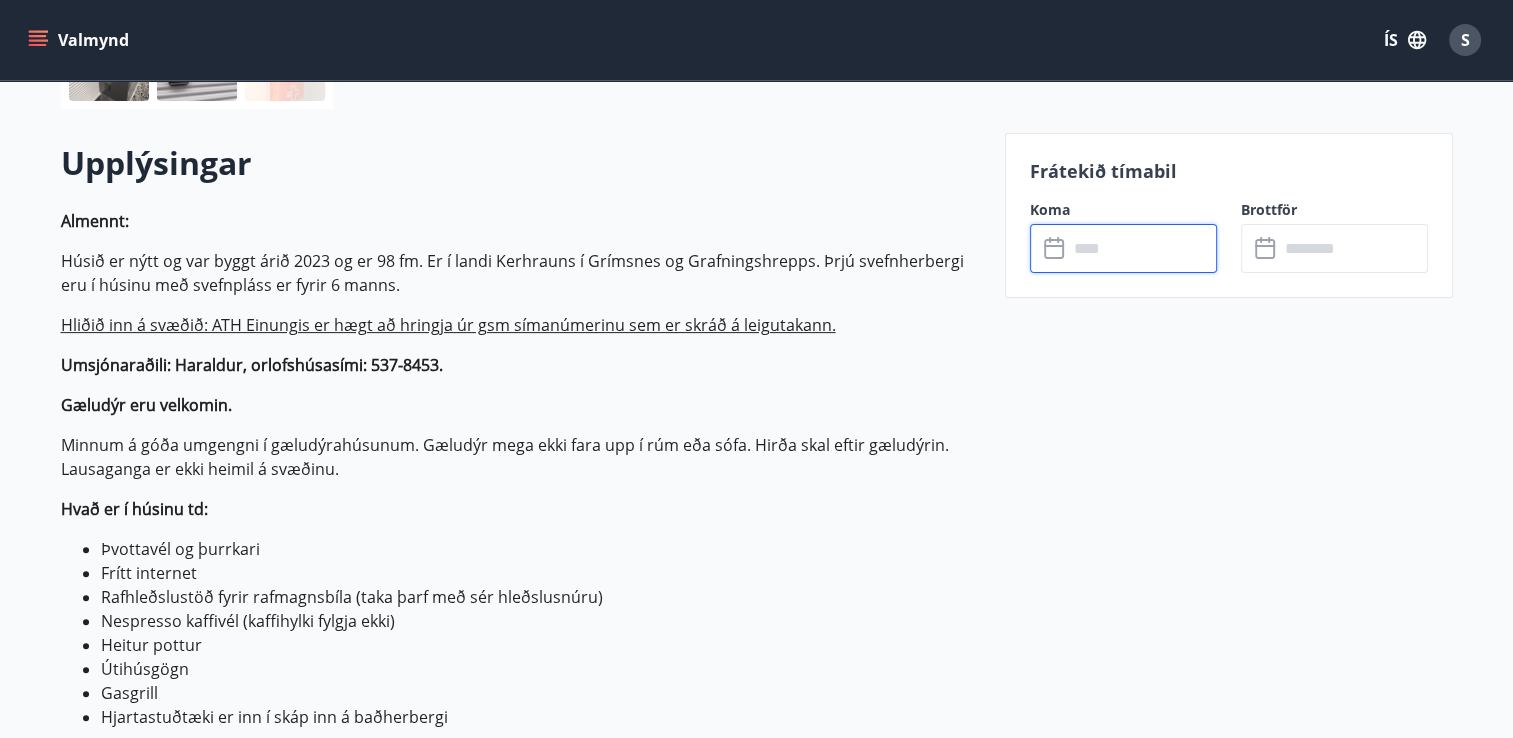 click at bounding box center (1142, 248) 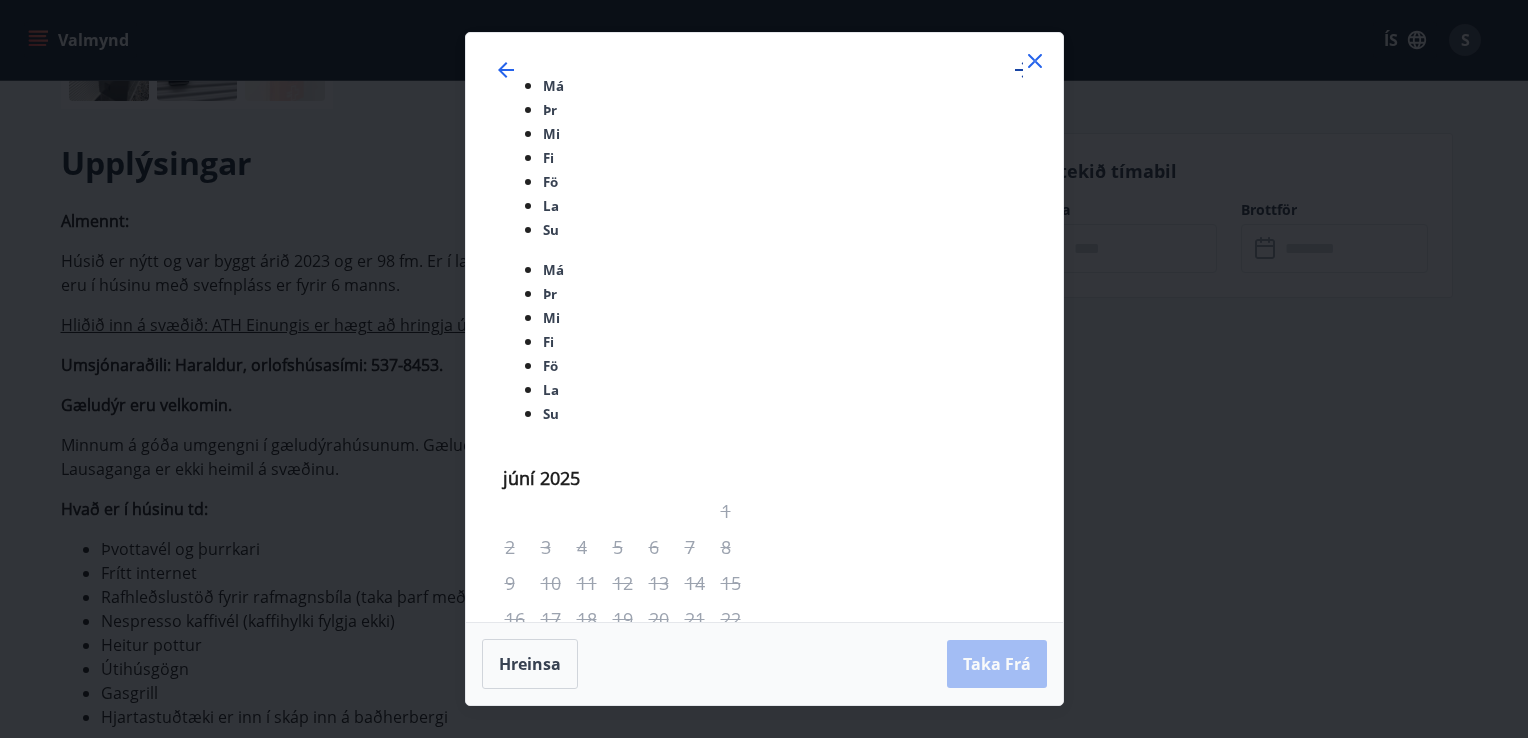 click at bounding box center [1023, 70] 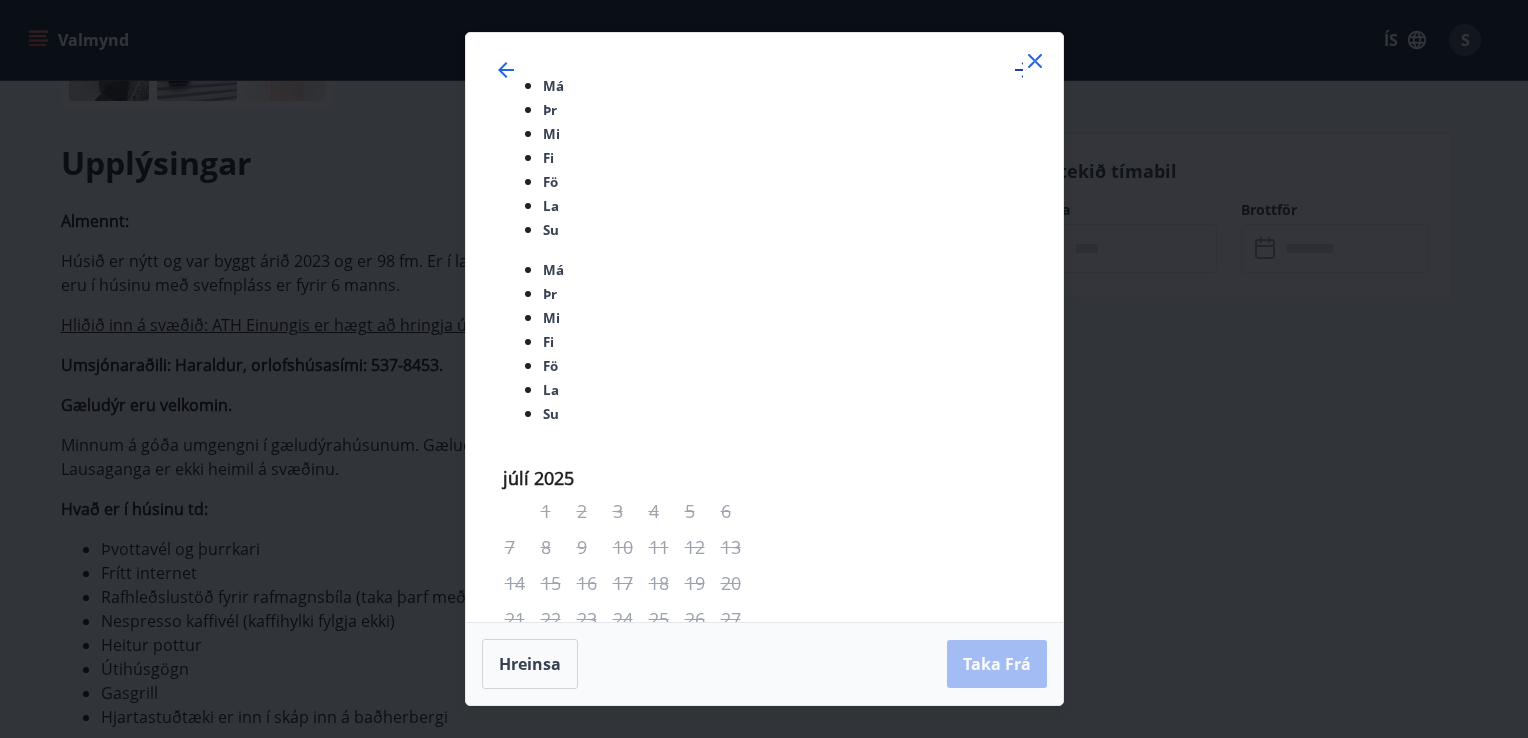 click at bounding box center [1023, 70] 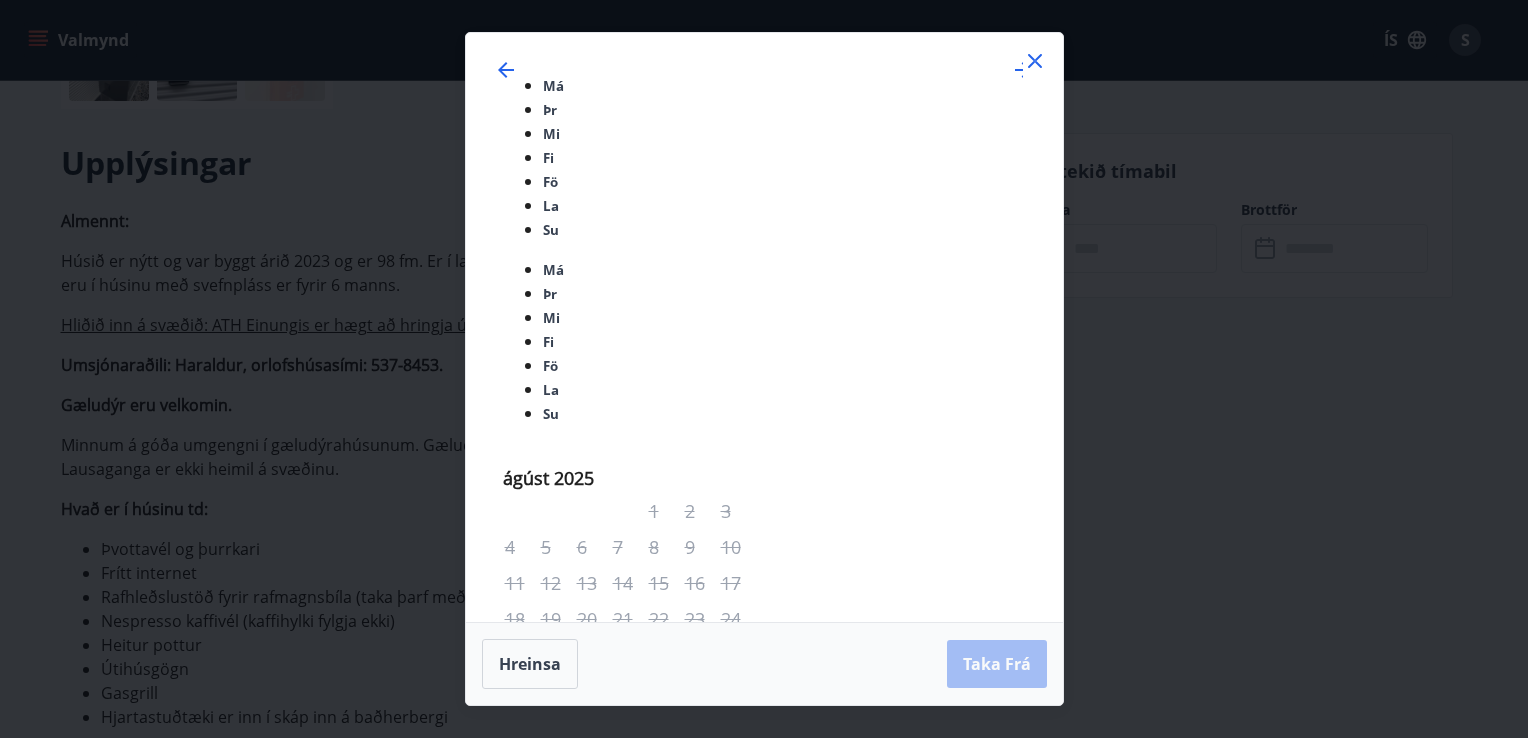 click on "16" at bounding box center (630, 1239) 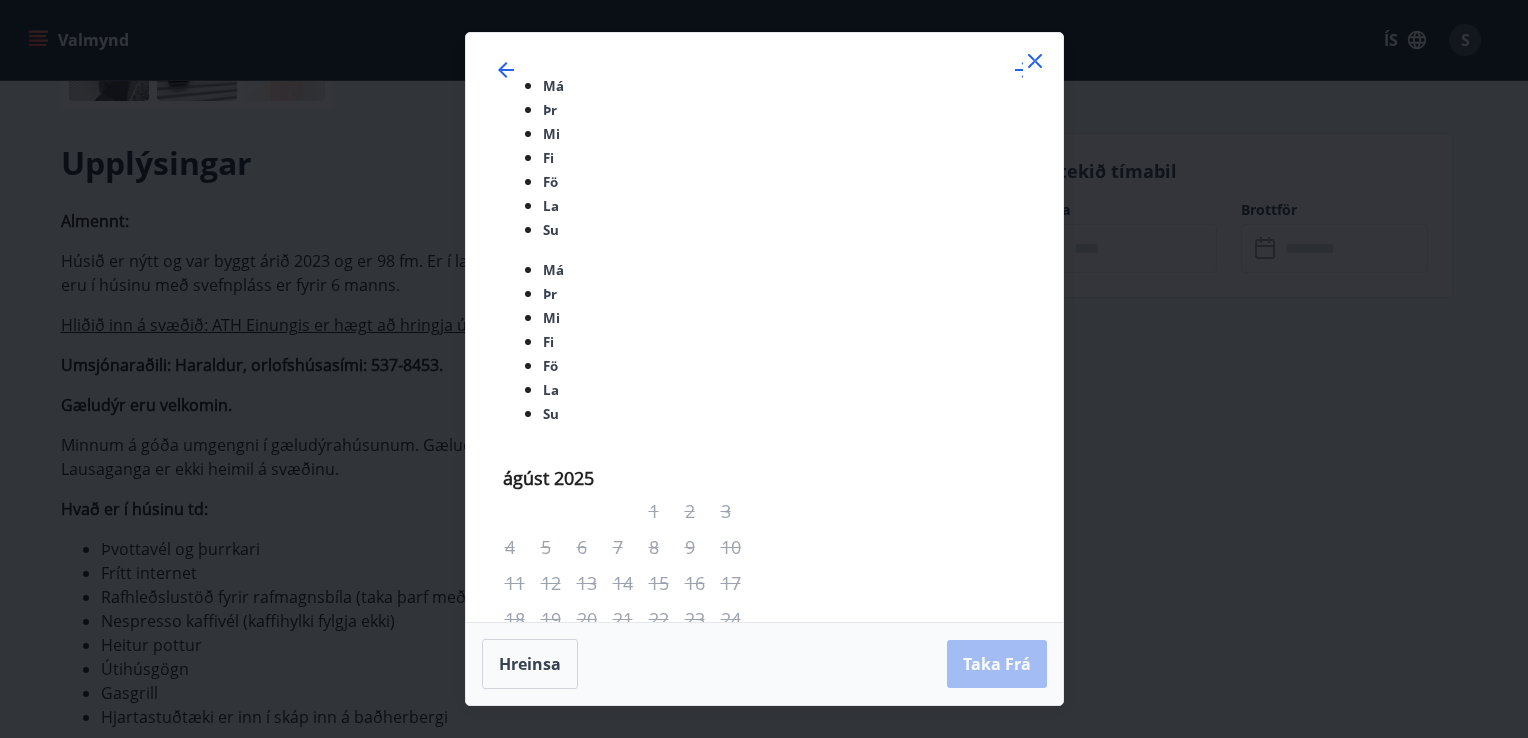 click on "19" at bounding box center [738, 1239] 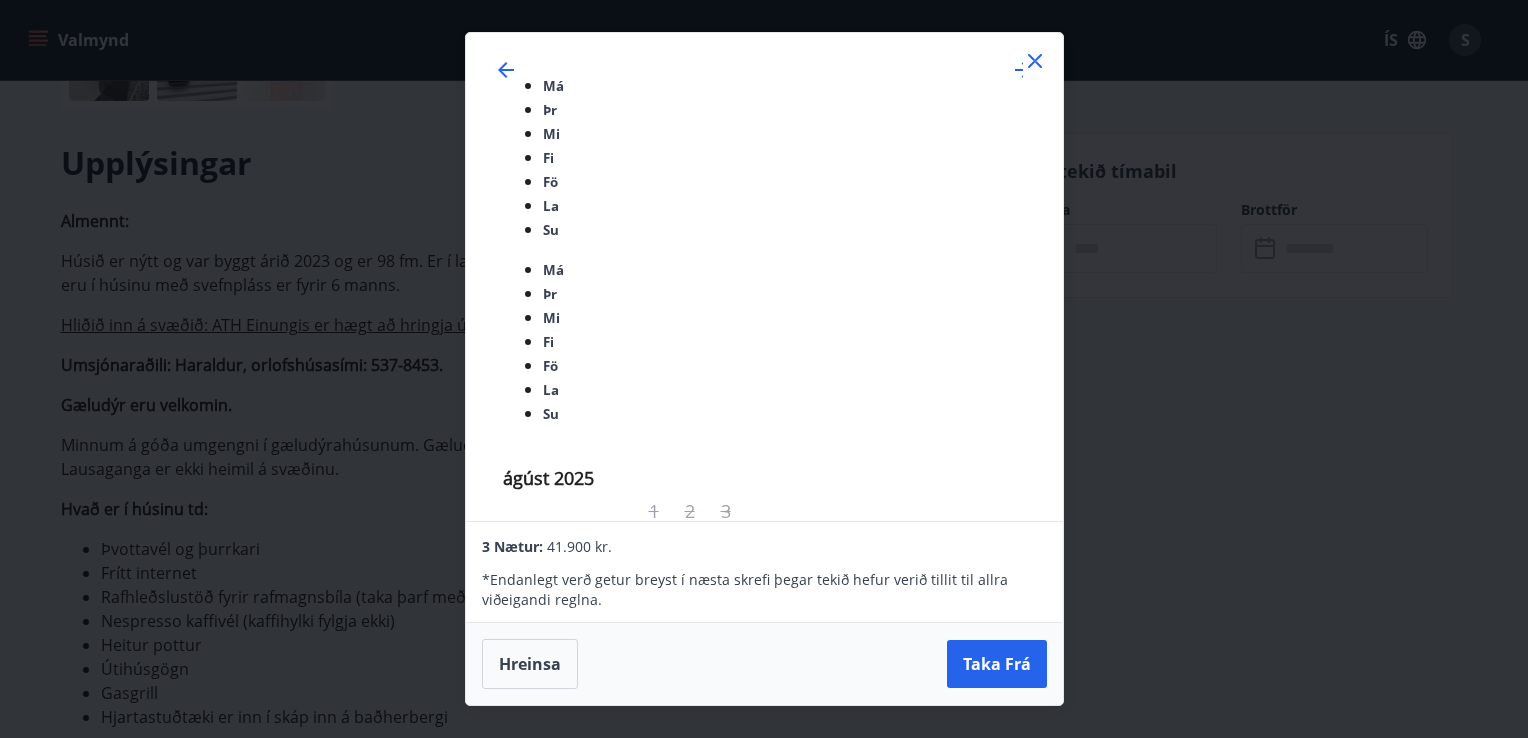 click on "15" at bounding box center [594, 1239] 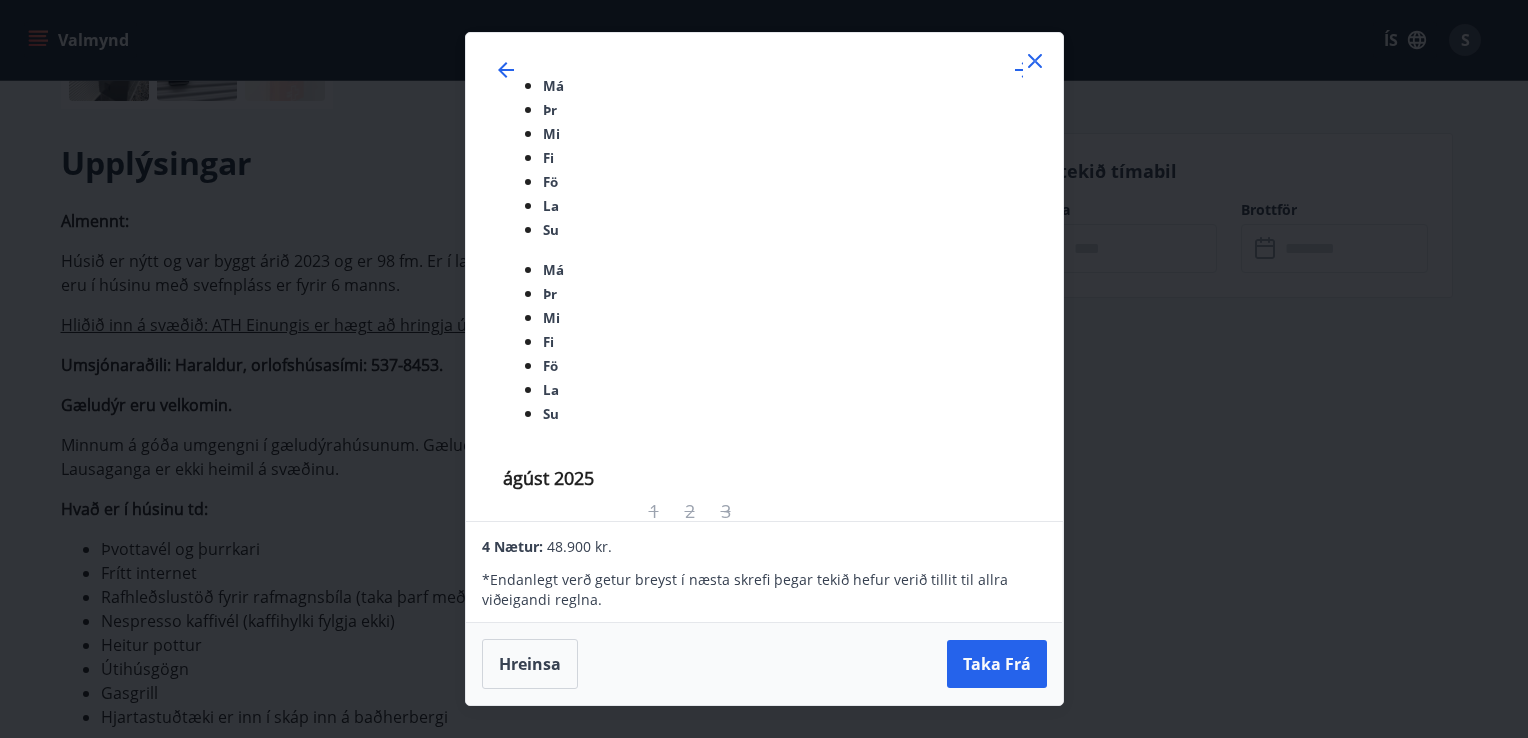 click on "16" at bounding box center (630, 1239) 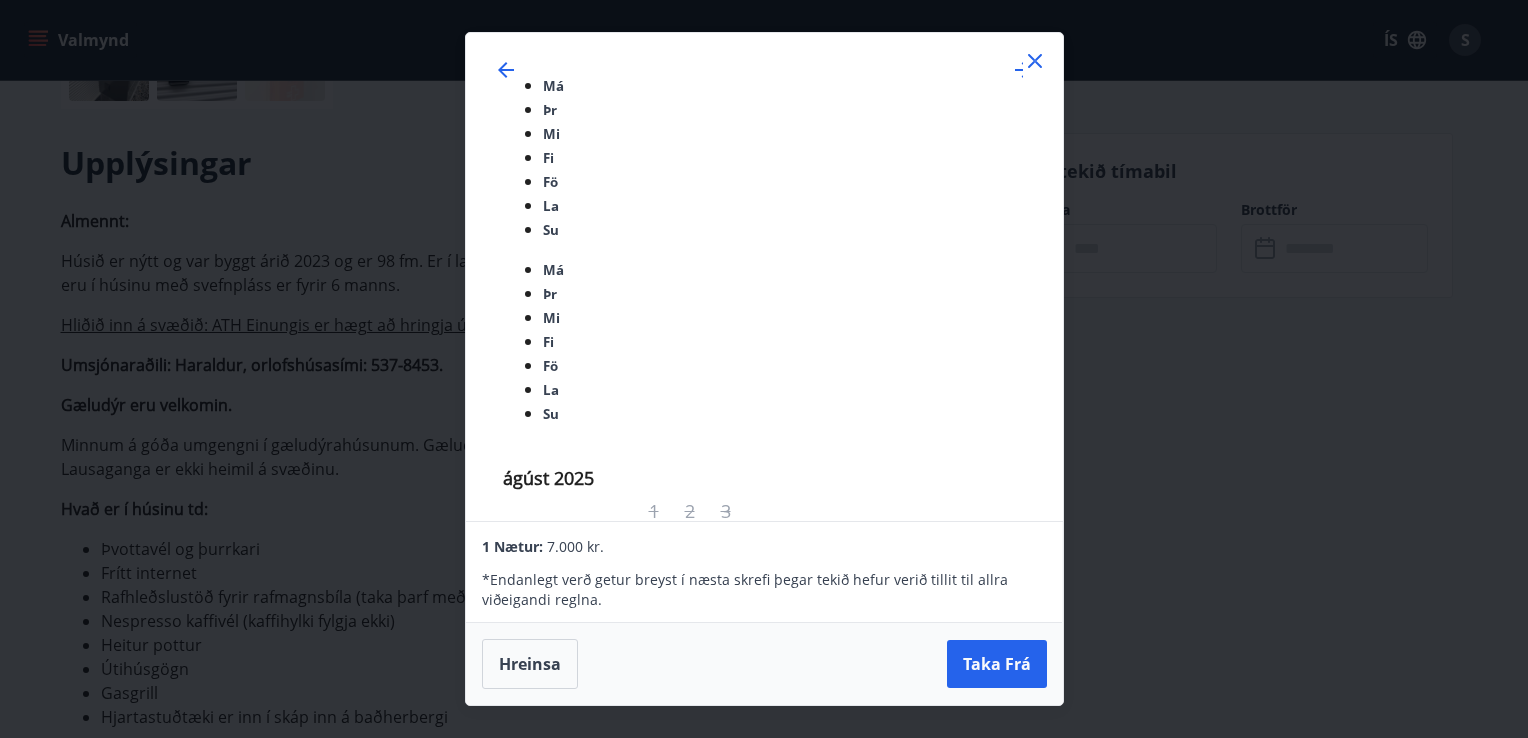 click on "15" at bounding box center [594, 1239] 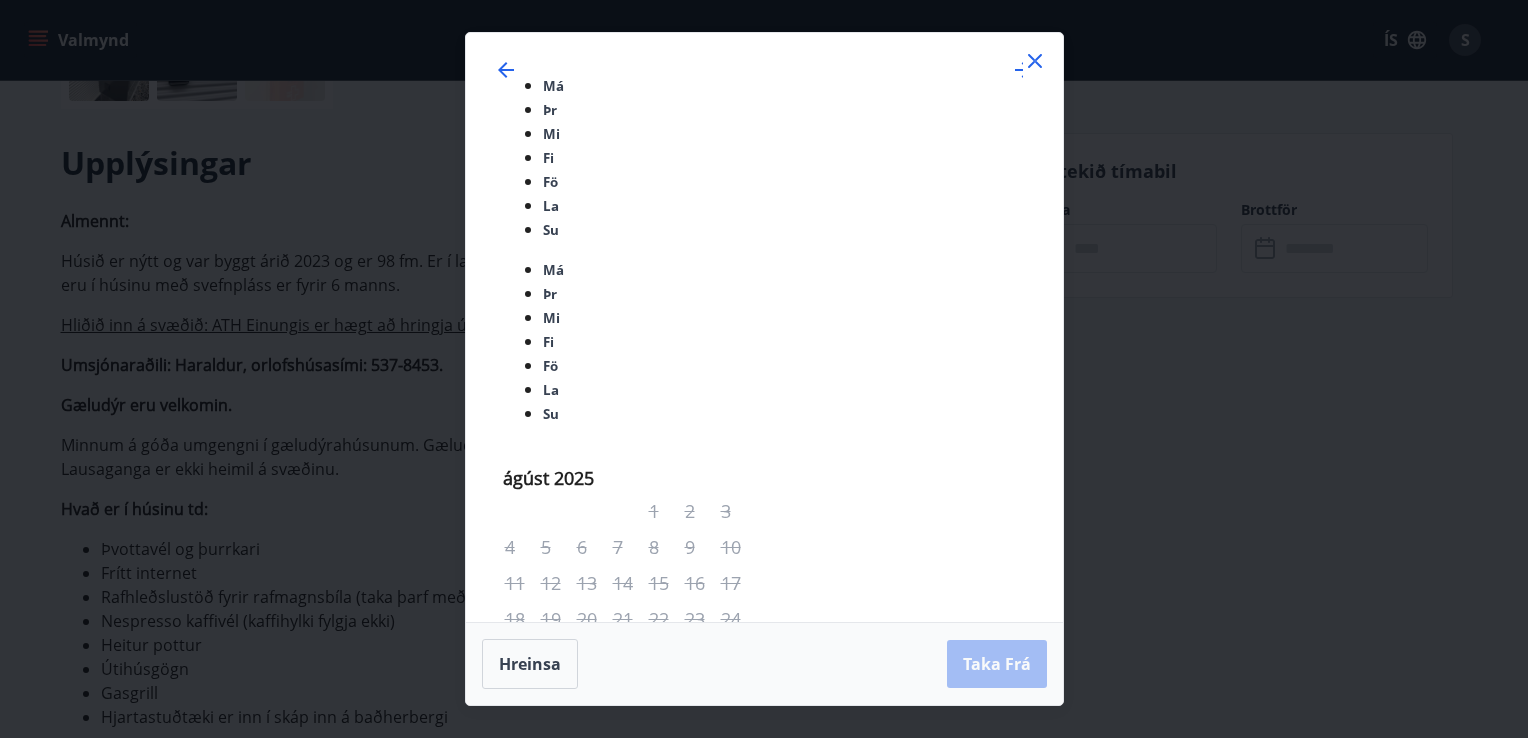 click on "16" at bounding box center [630, 1239] 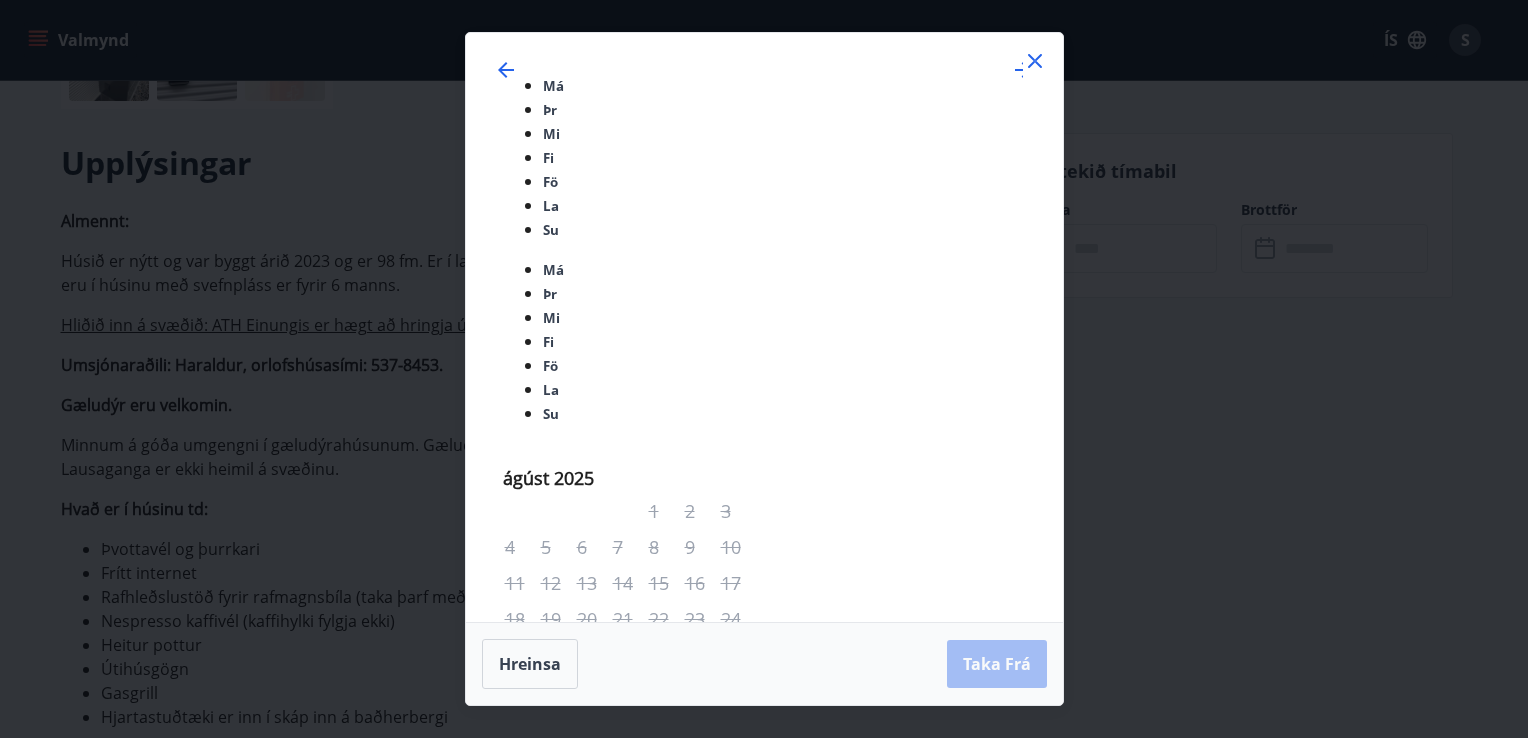 click on "september 2025" at bounding box center (764, 466) 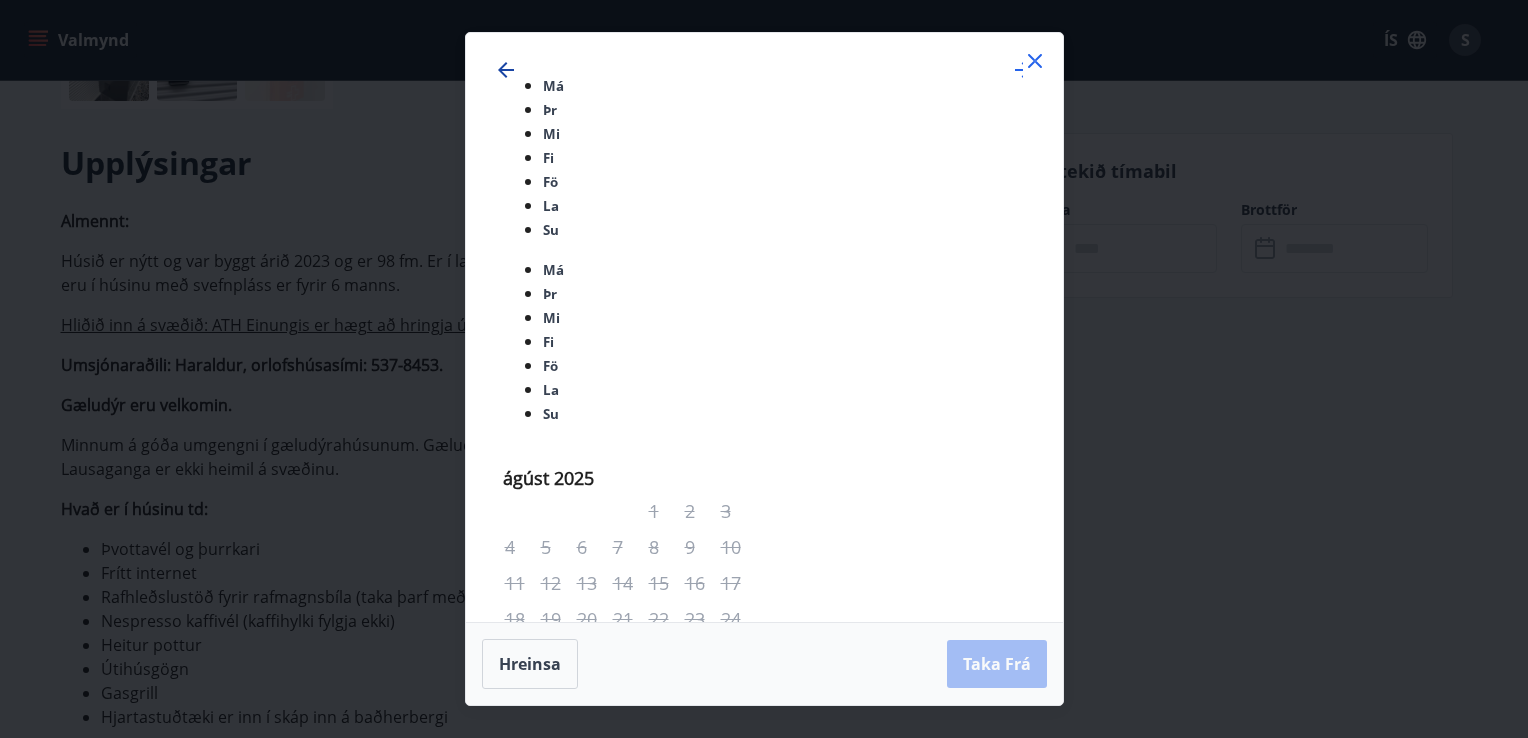 click at bounding box center [506, 70] 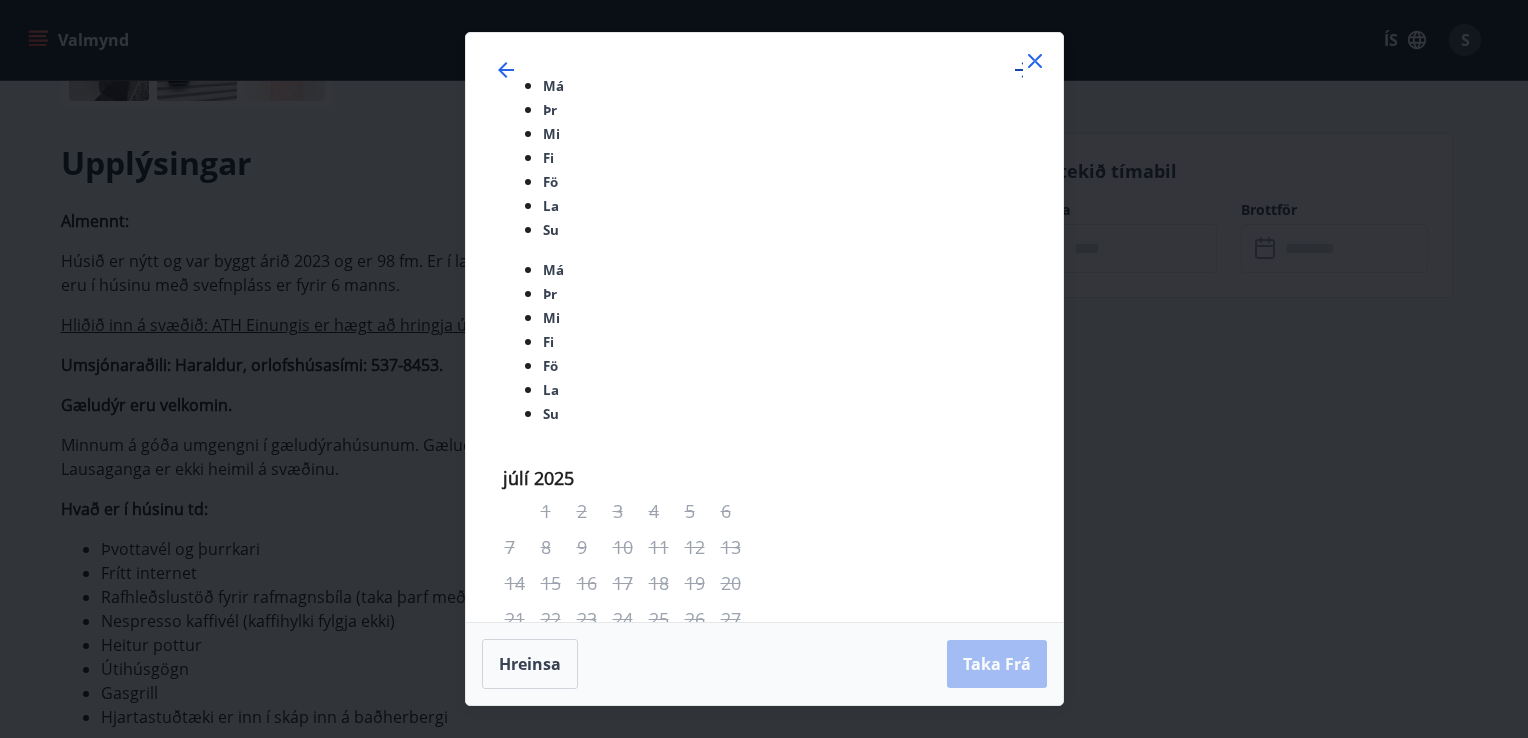 click at bounding box center (1023, 70) 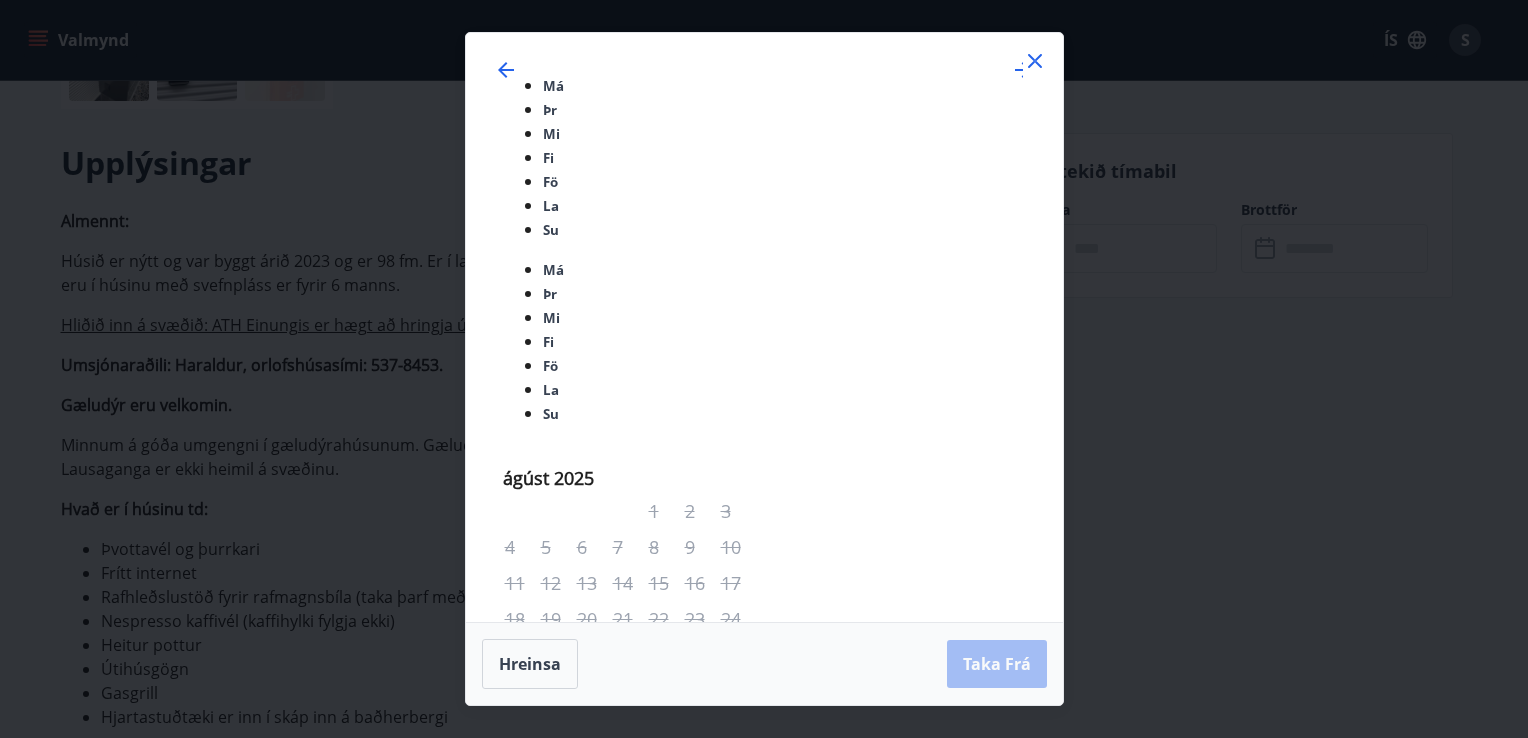 click on "17" at bounding box center [666, 1239] 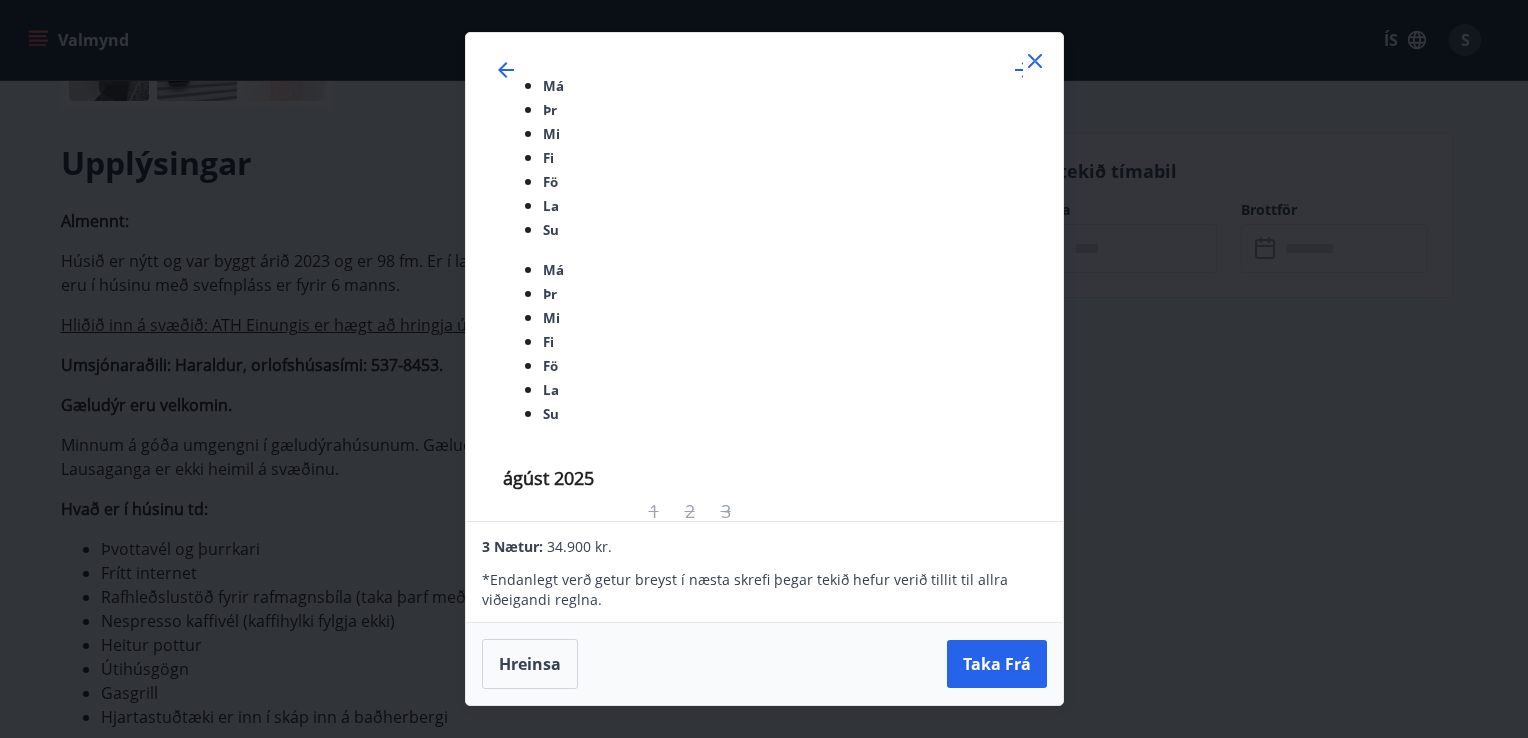 click on "16" at bounding box center (630, 1239) 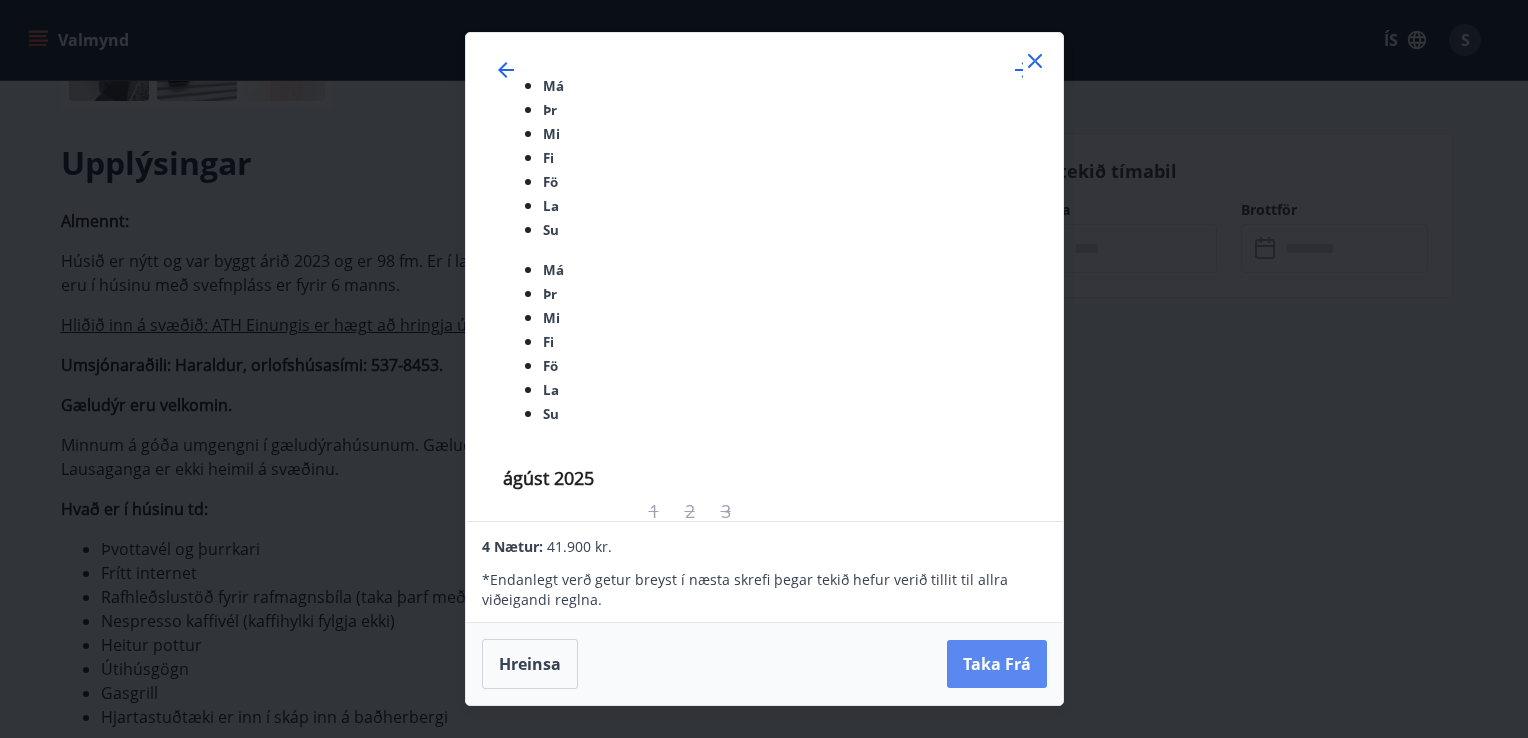 click on "Taka Frá" at bounding box center [997, 664] 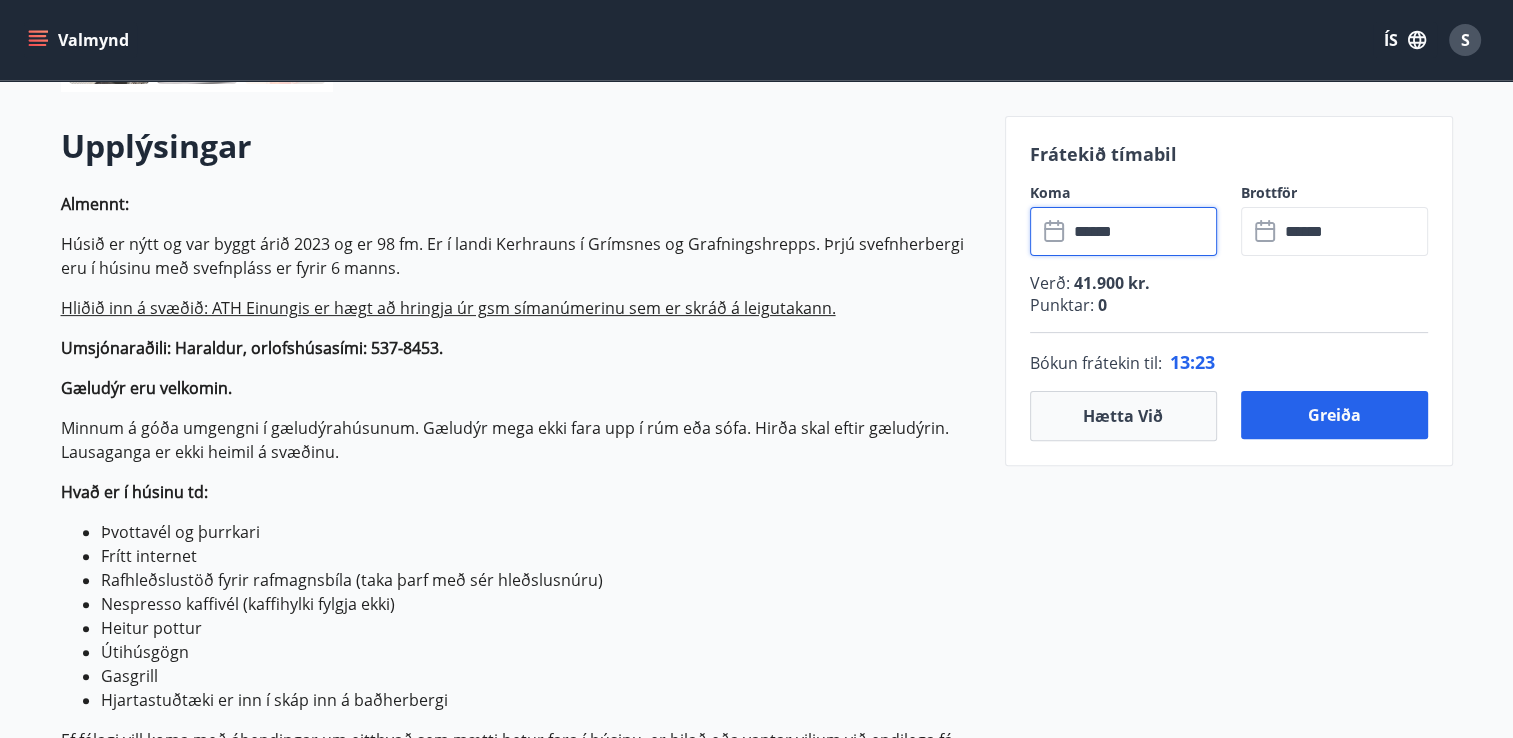 scroll, scrollTop: 548, scrollLeft: 0, axis: vertical 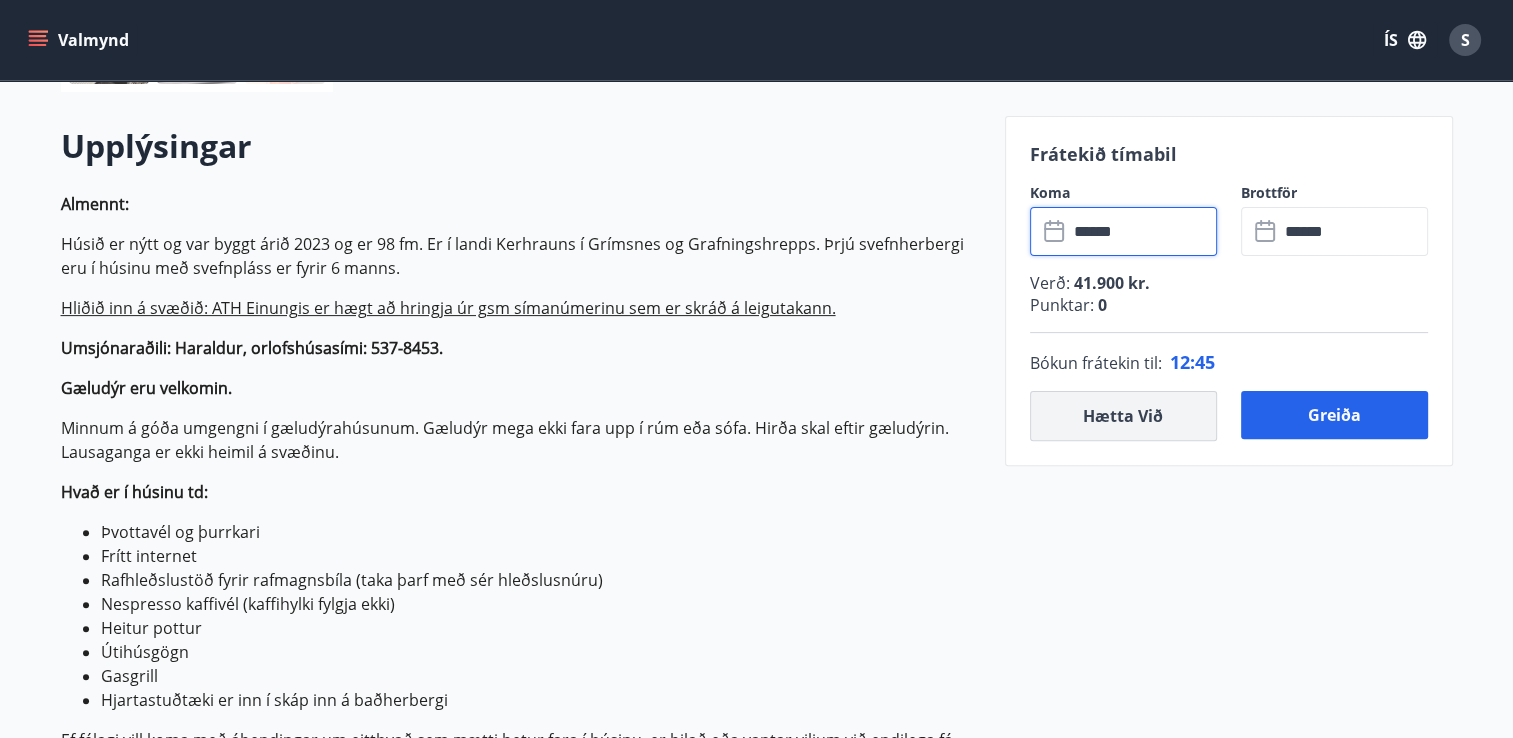 click on "Hætta við" at bounding box center (1123, 416) 